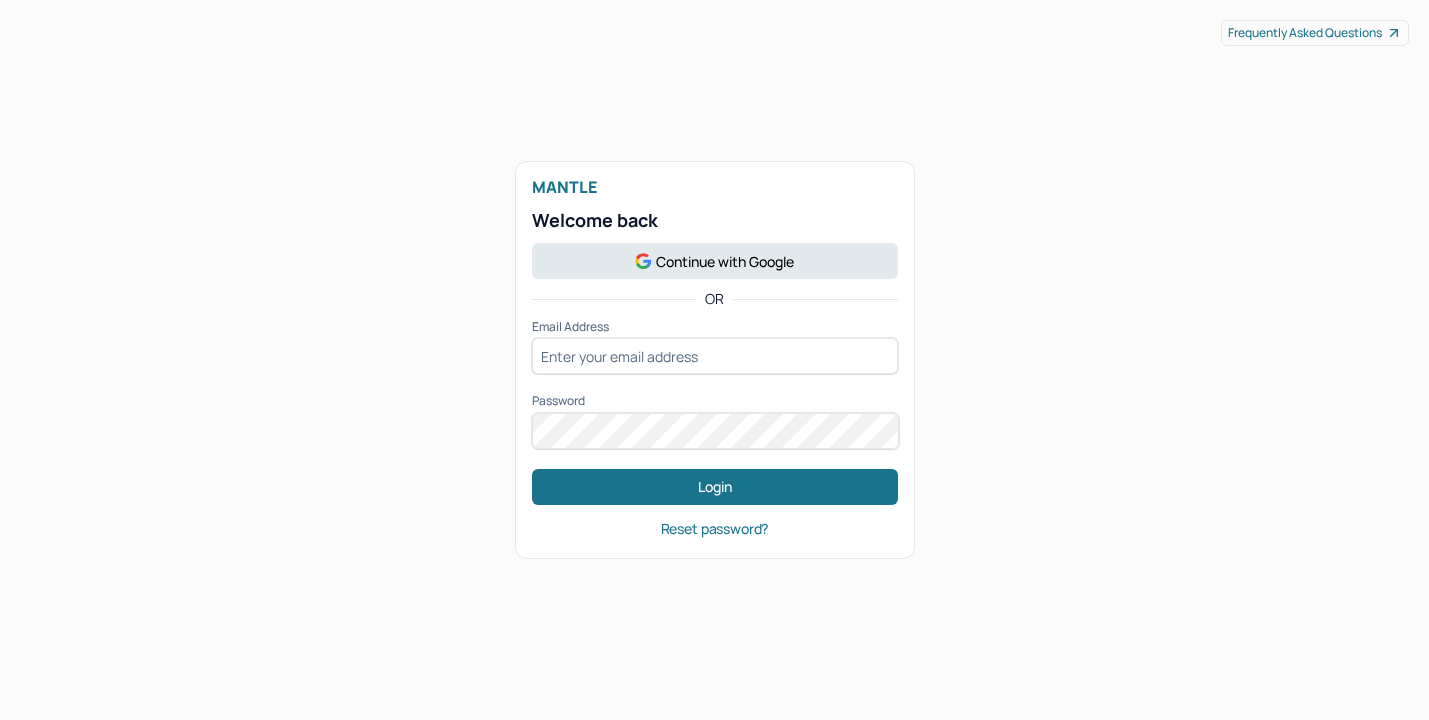scroll, scrollTop: 0, scrollLeft: 0, axis: both 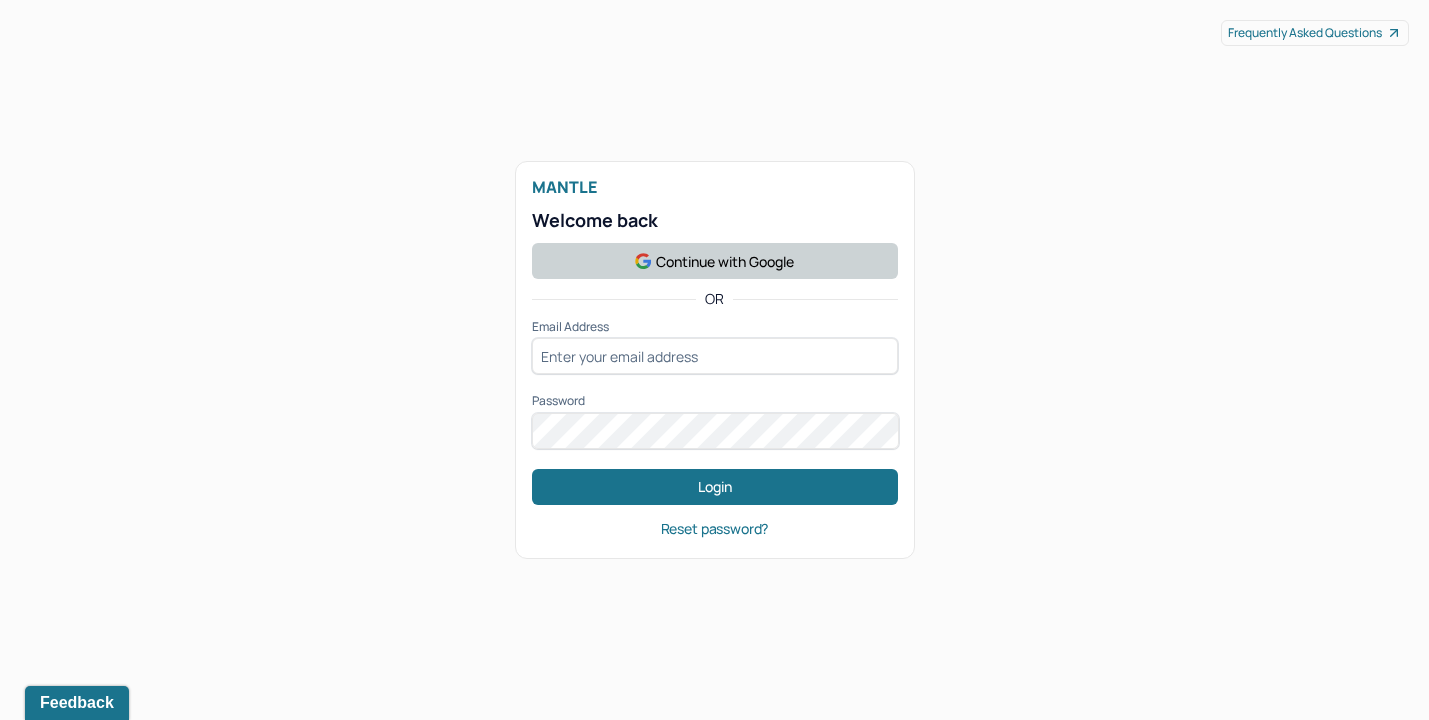 click on "Continue with Google" at bounding box center [715, 261] 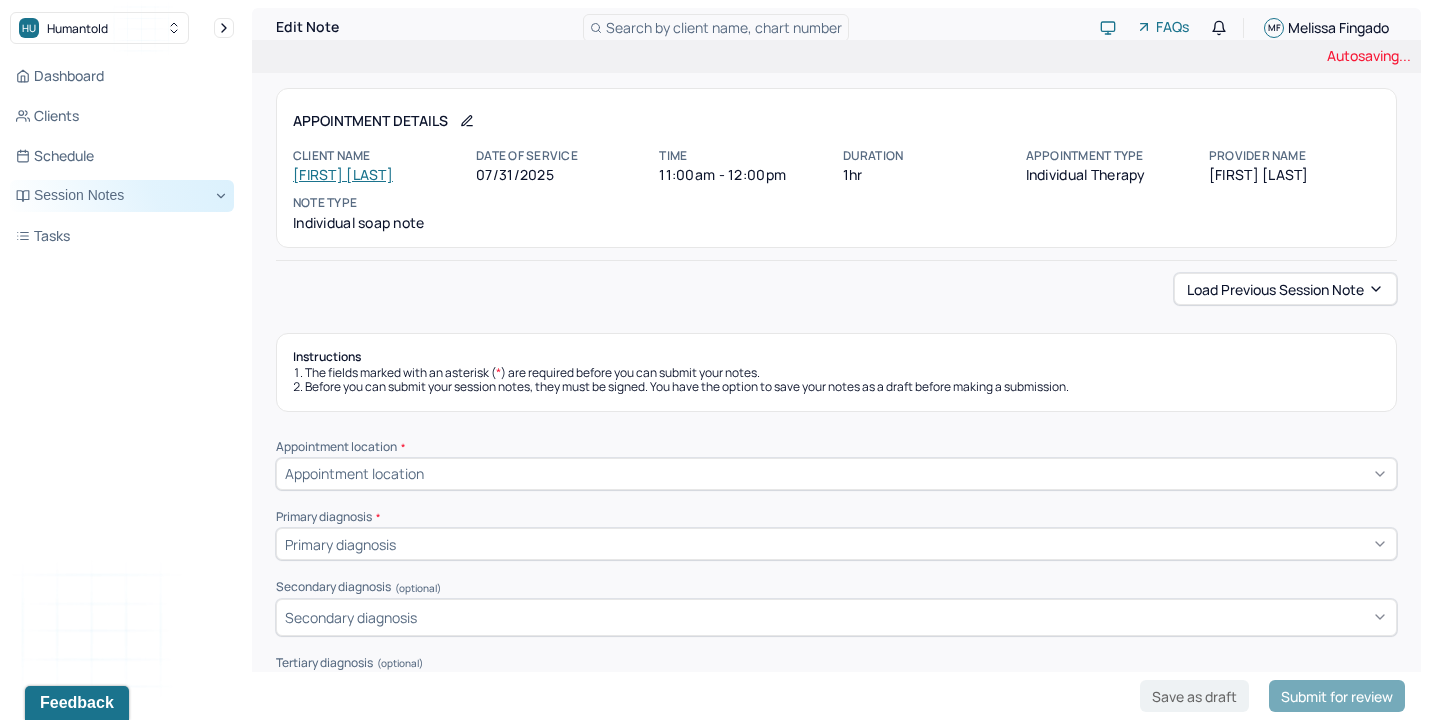 click on "Session Notes" at bounding box center [122, 196] 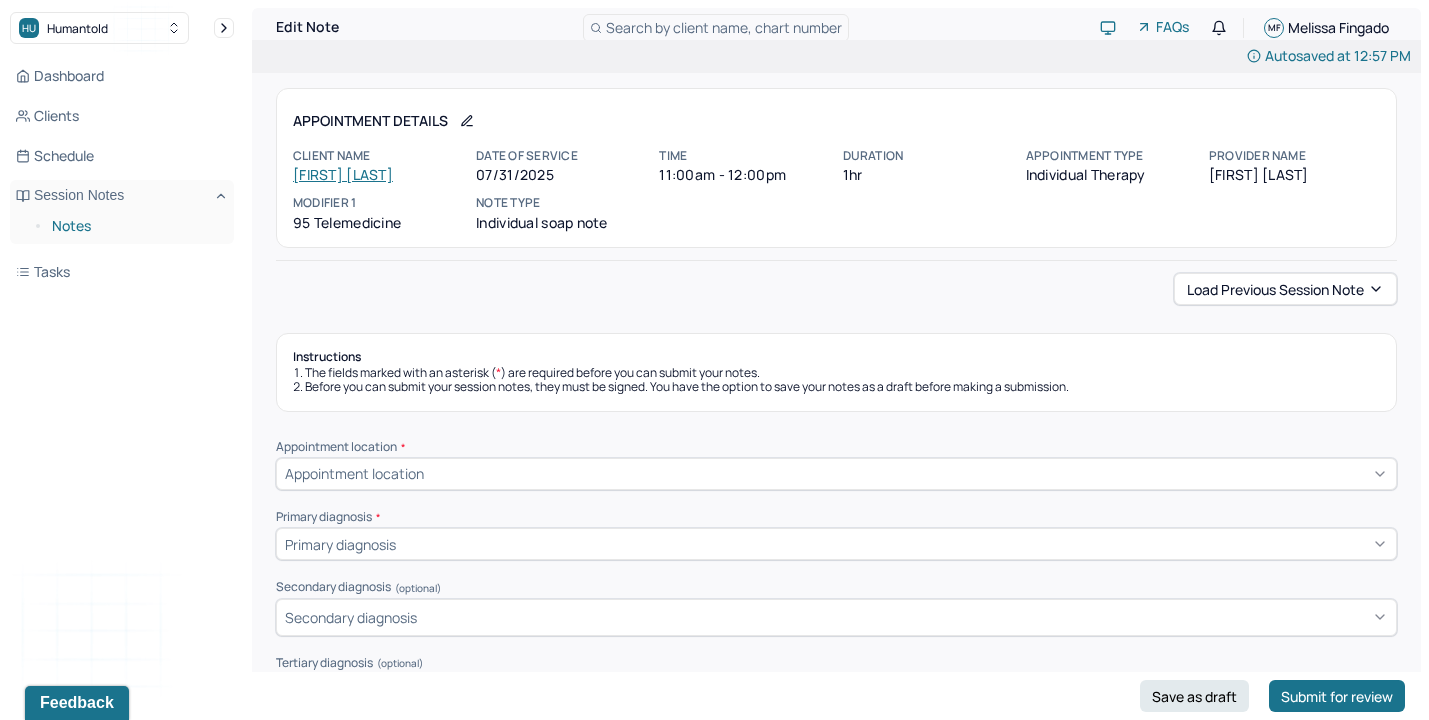 click on "Notes" at bounding box center (135, 226) 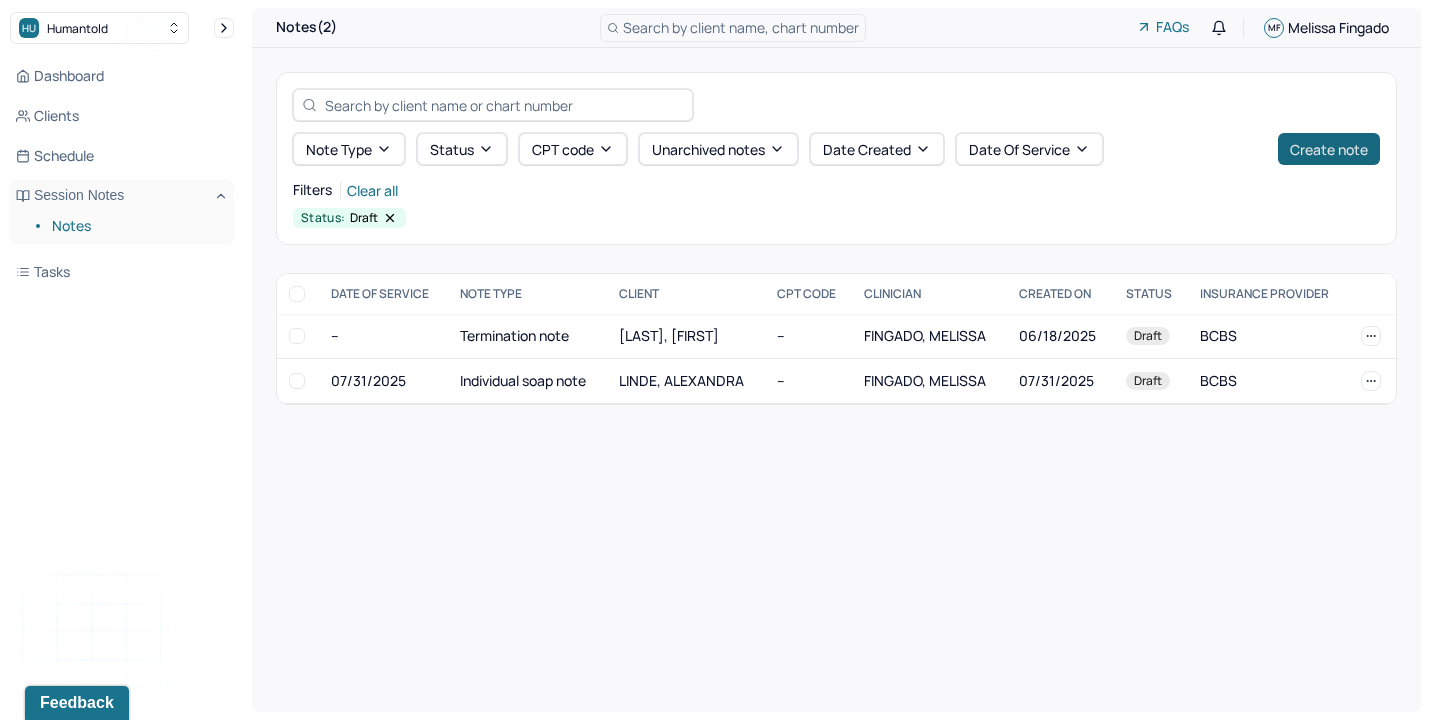 click on "Create note" at bounding box center [1329, 149] 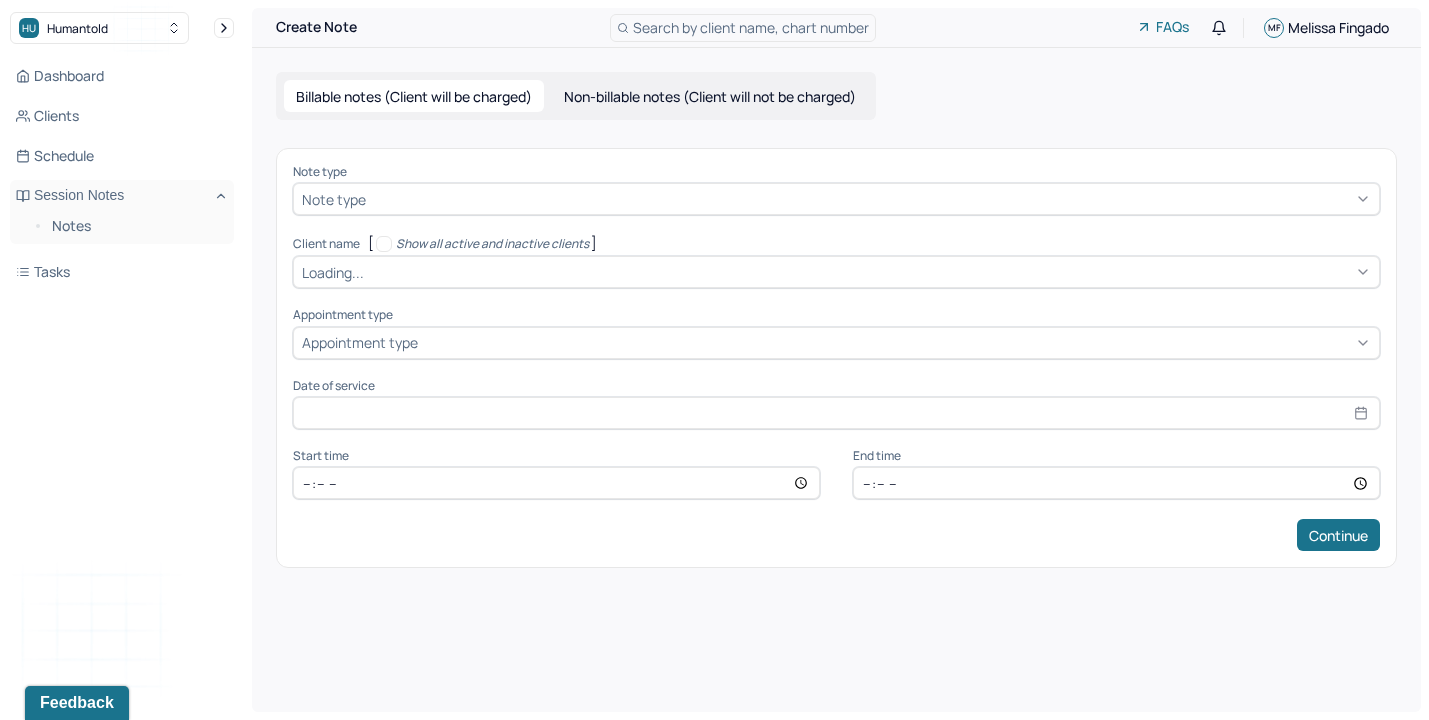 click at bounding box center [870, 199] 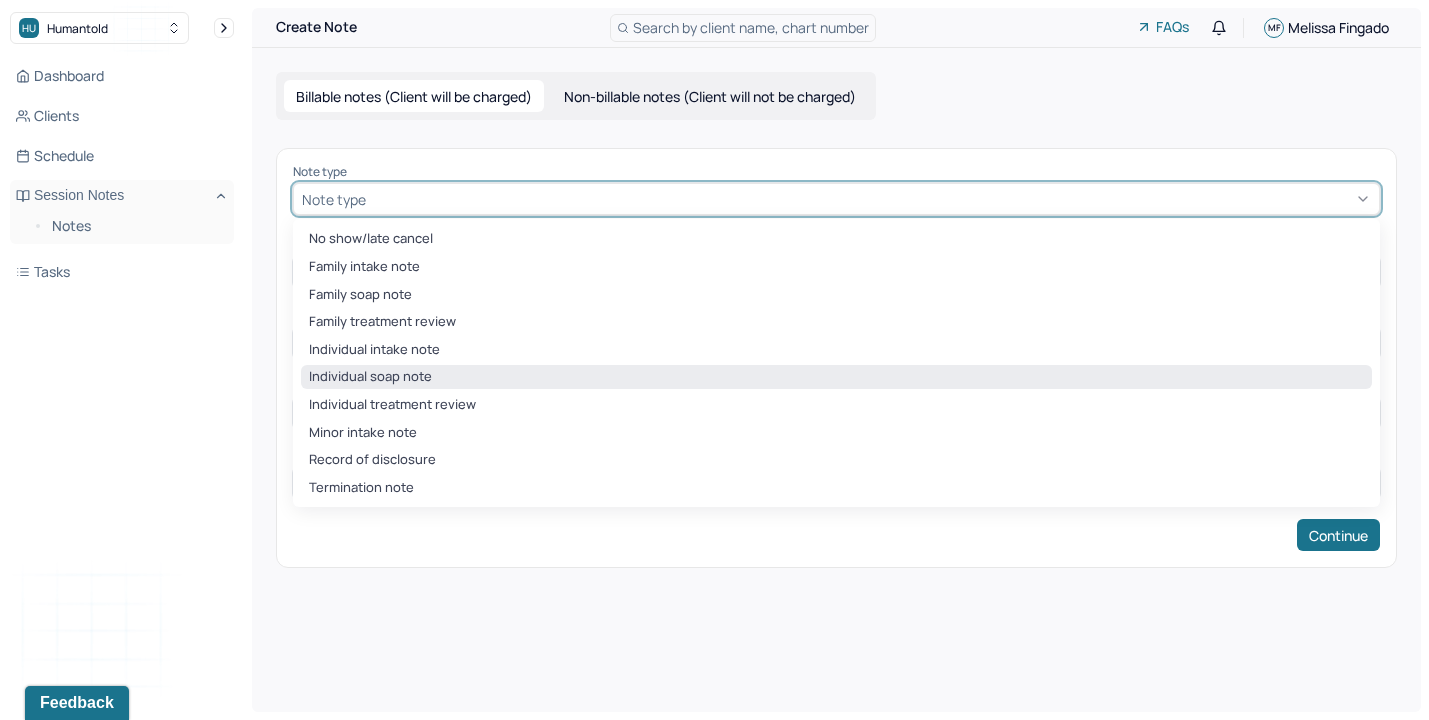 click on "Individual soap note" at bounding box center (836, 377) 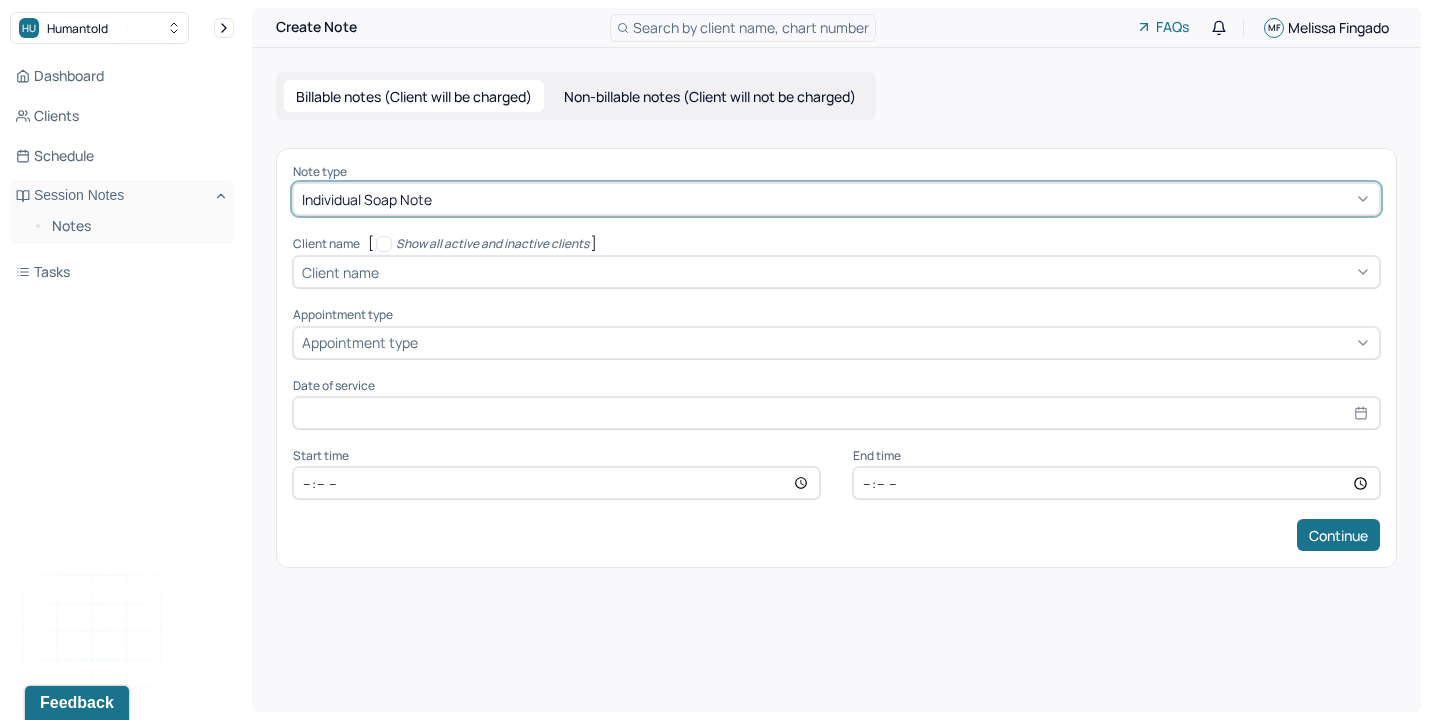 click at bounding box center (877, 272) 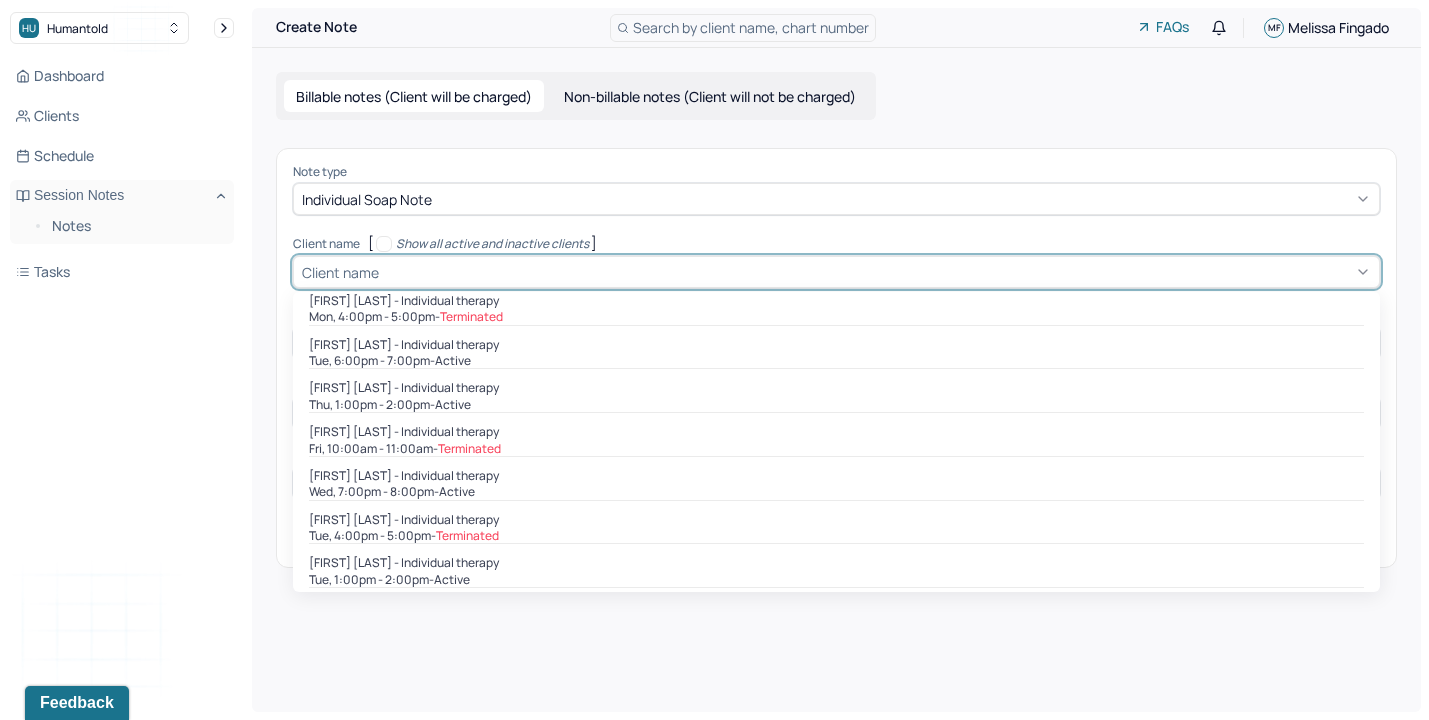 scroll, scrollTop: 1595, scrollLeft: 0, axis: vertical 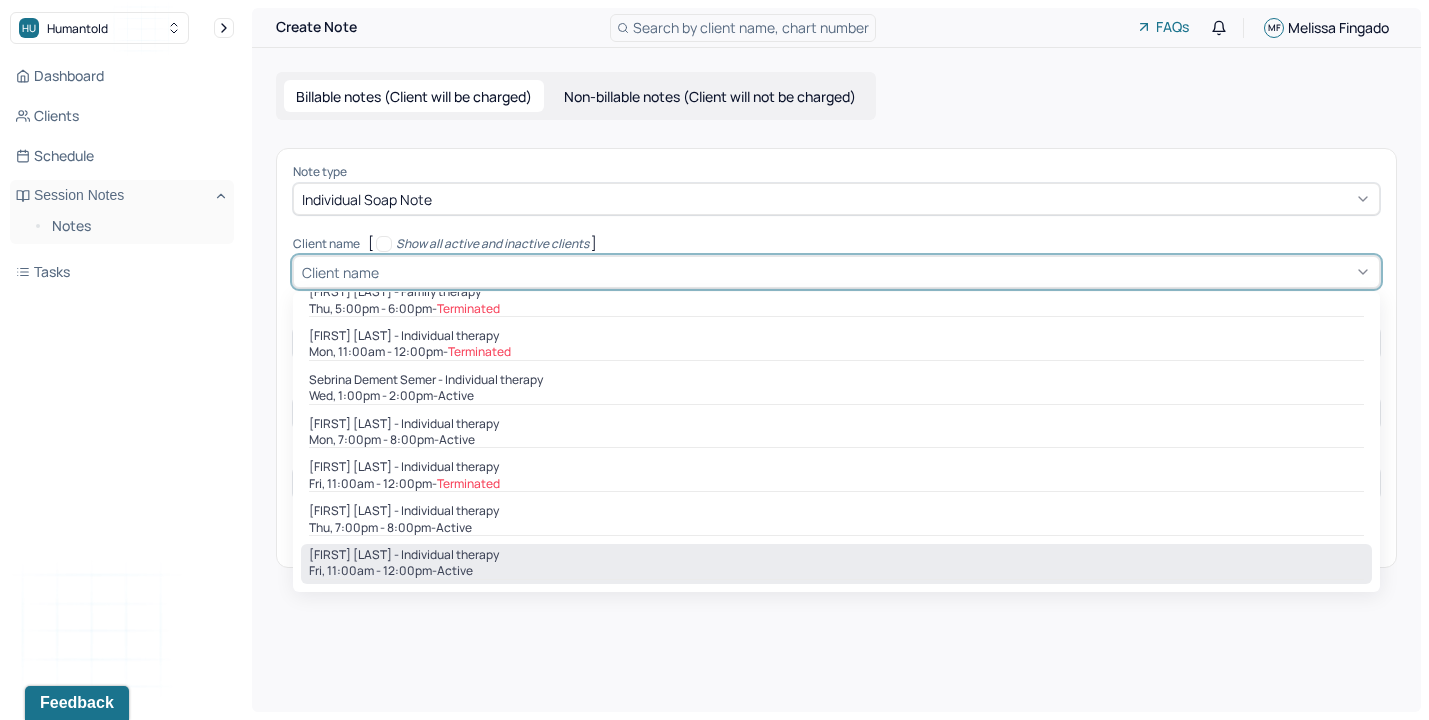 click on "Fri, 11:00am - 12:00pm  -  active" at bounding box center (836, 571) 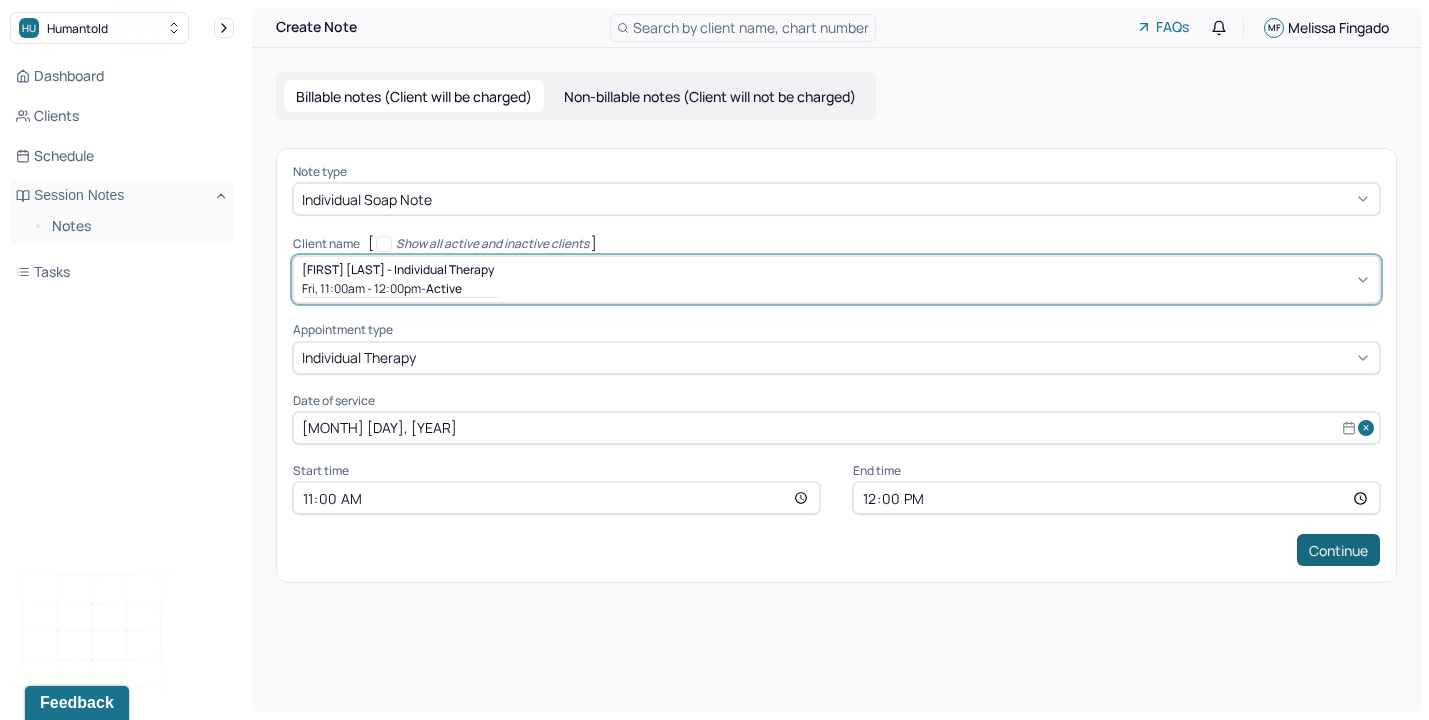 click on "Continue" at bounding box center (1338, 550) 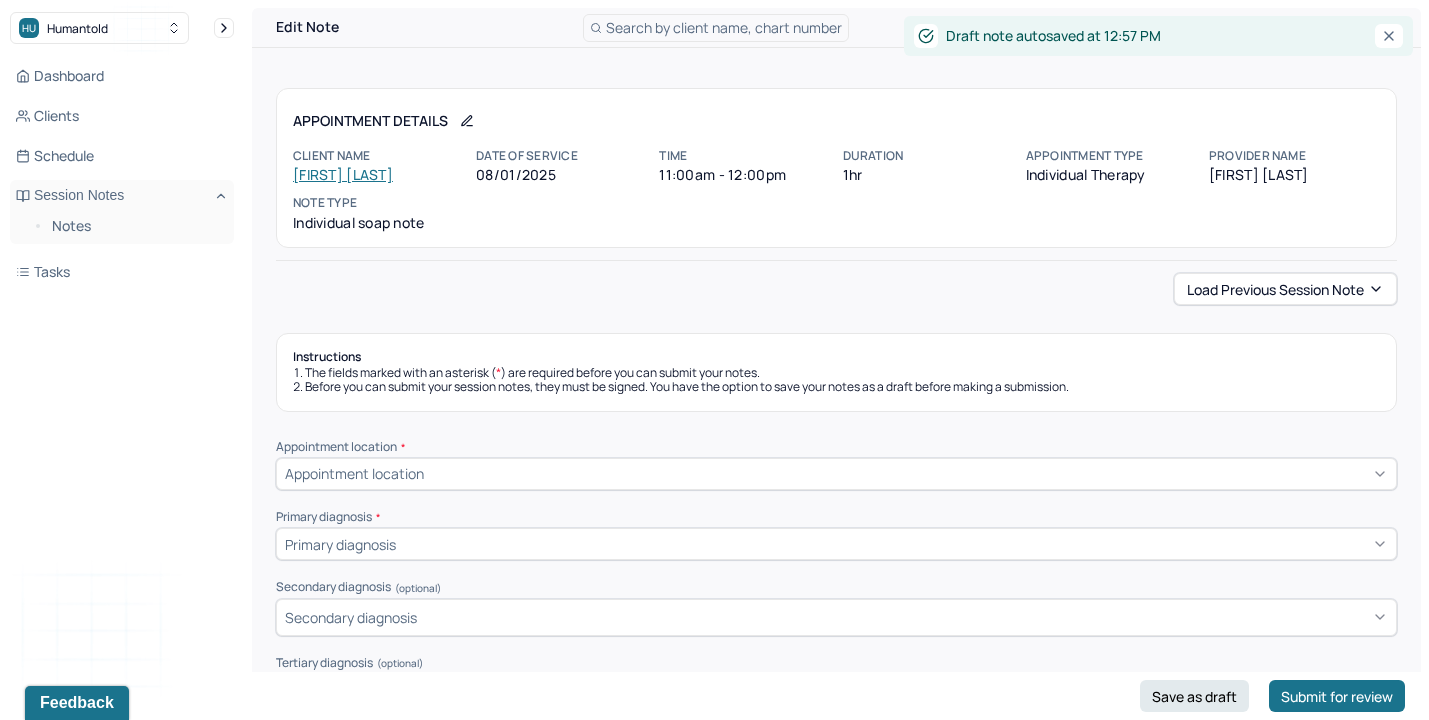 click on "Notes" at bounding box center [122, 228] 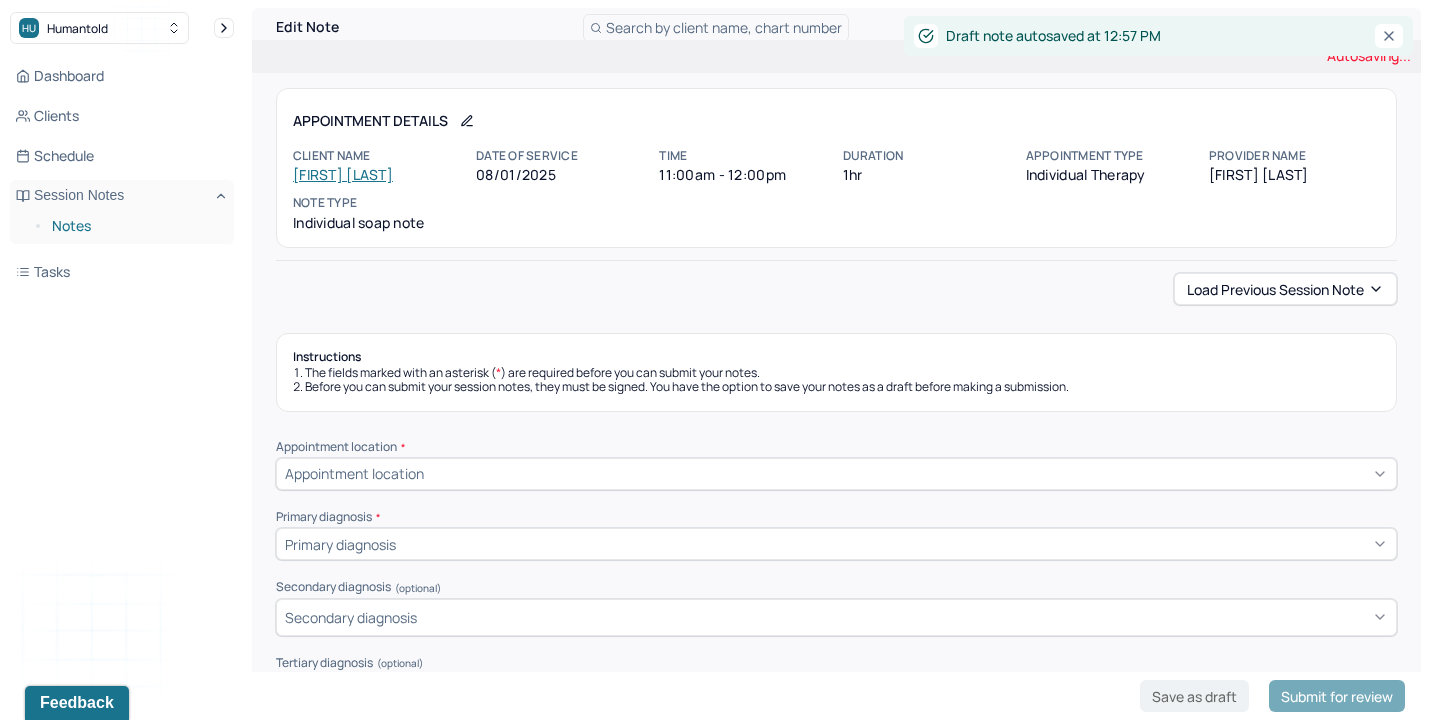 click on "Notes" at bounding box center (135, 226) 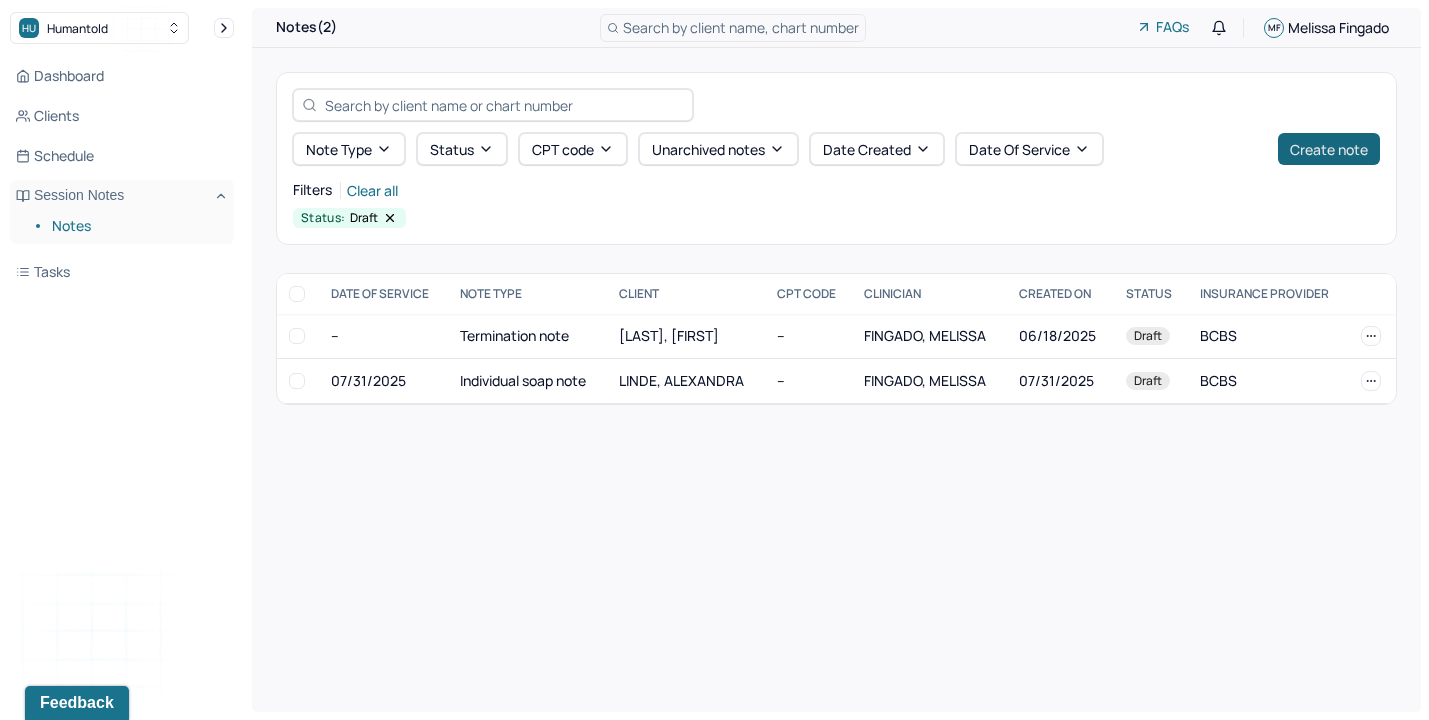 click on "Create note" at bounding box center [1329, 149] 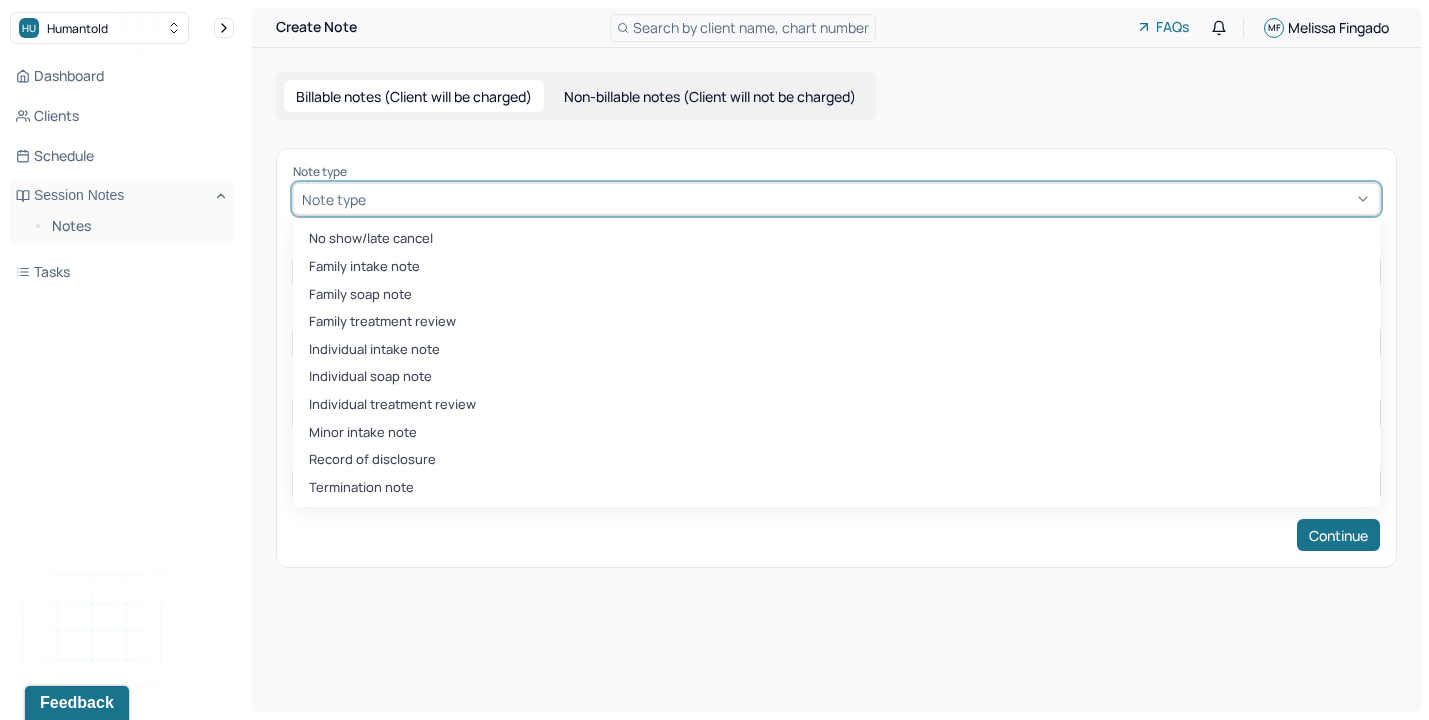click at bounding box center [870, 199] 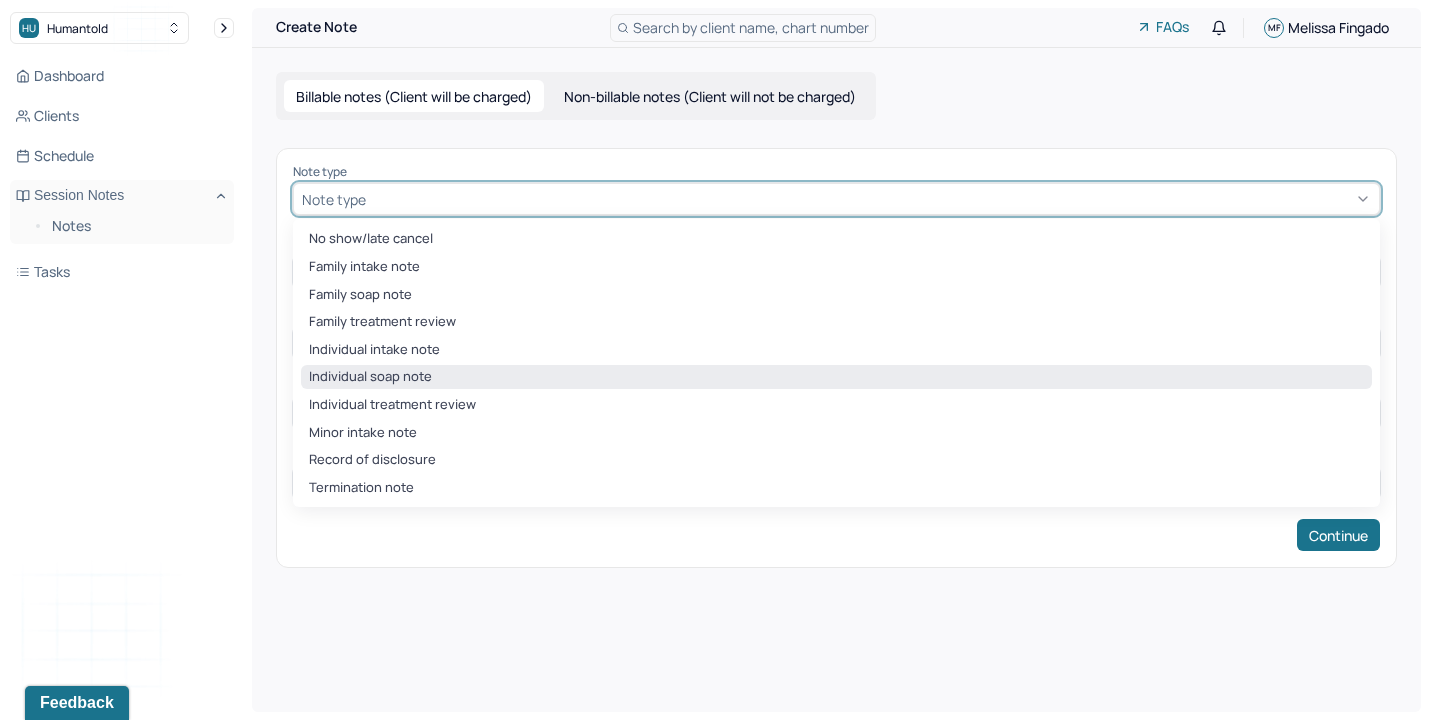 click on "Individual soap note" at bounding box center [836, 377] 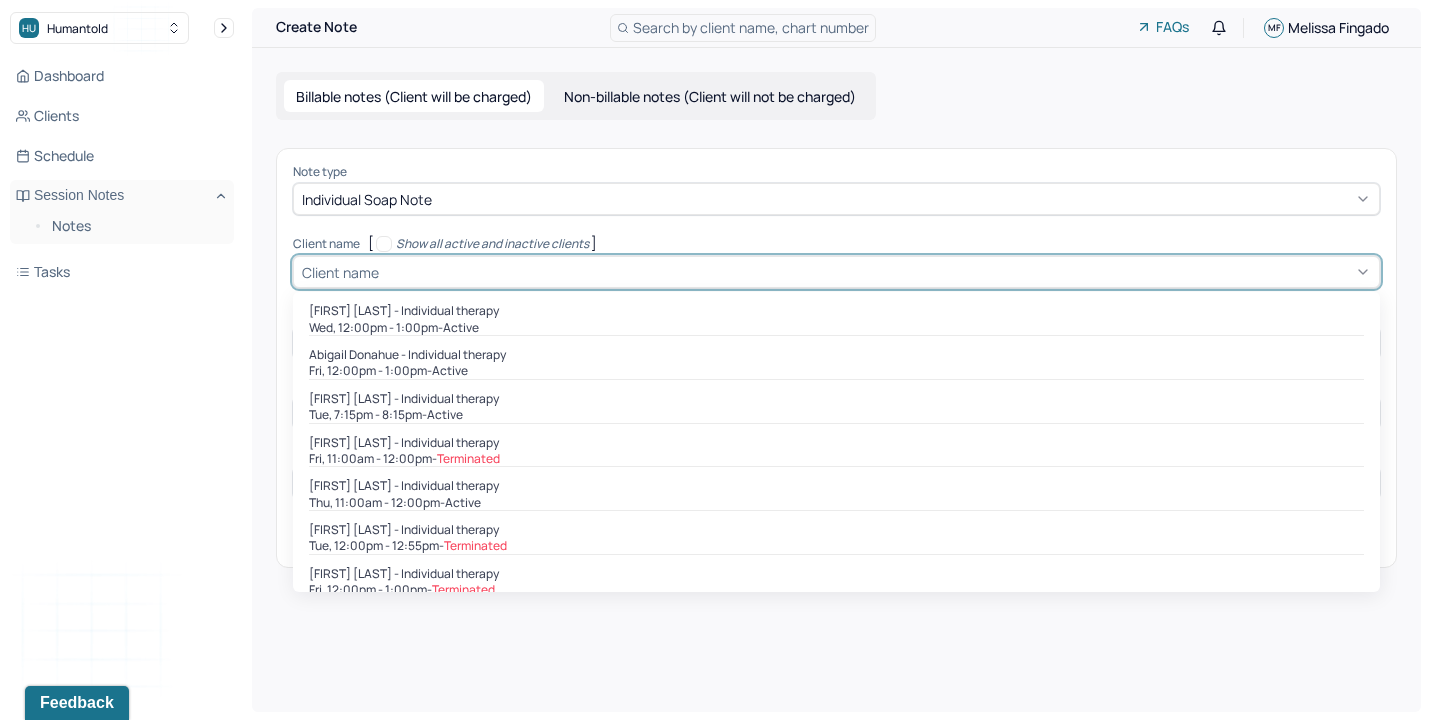 click at bounding box center [877, 272] 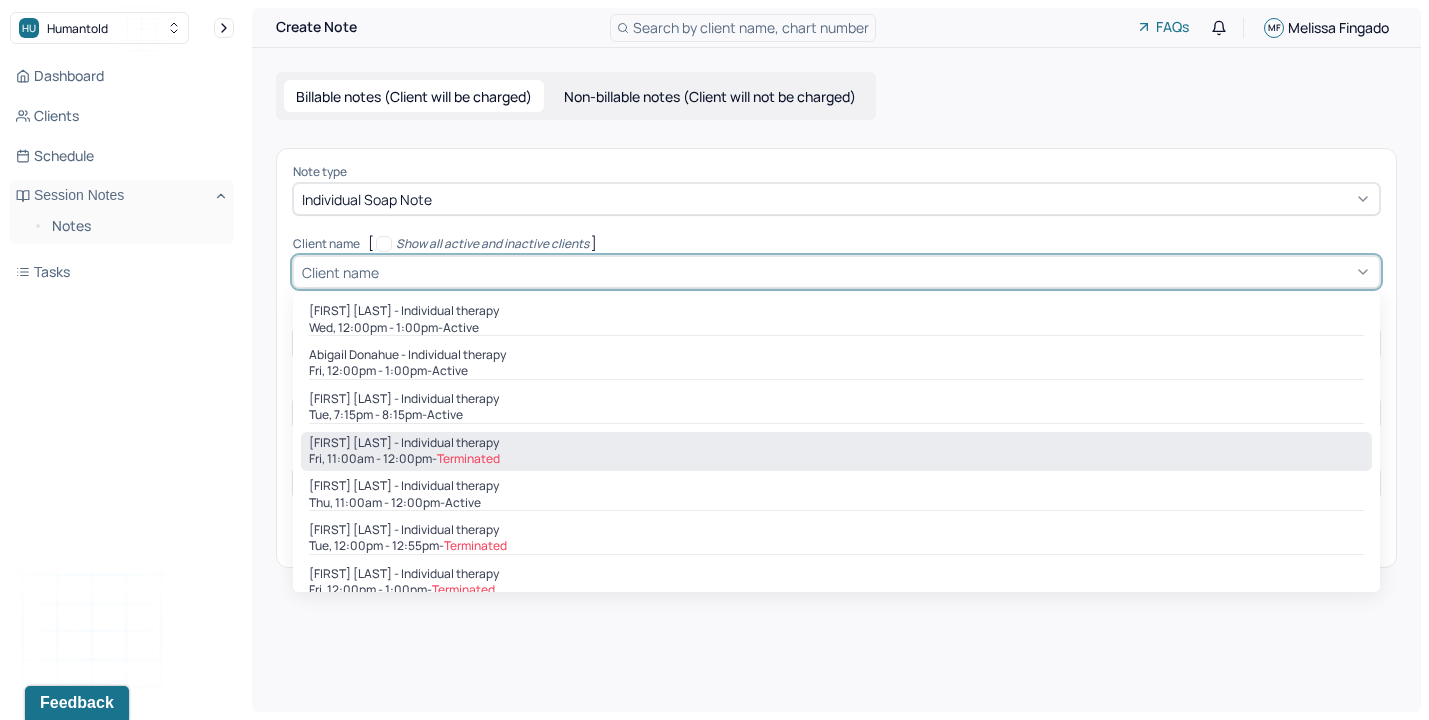 scroll, scrollTop: 2, scrollLeft: 0, axis: vertical 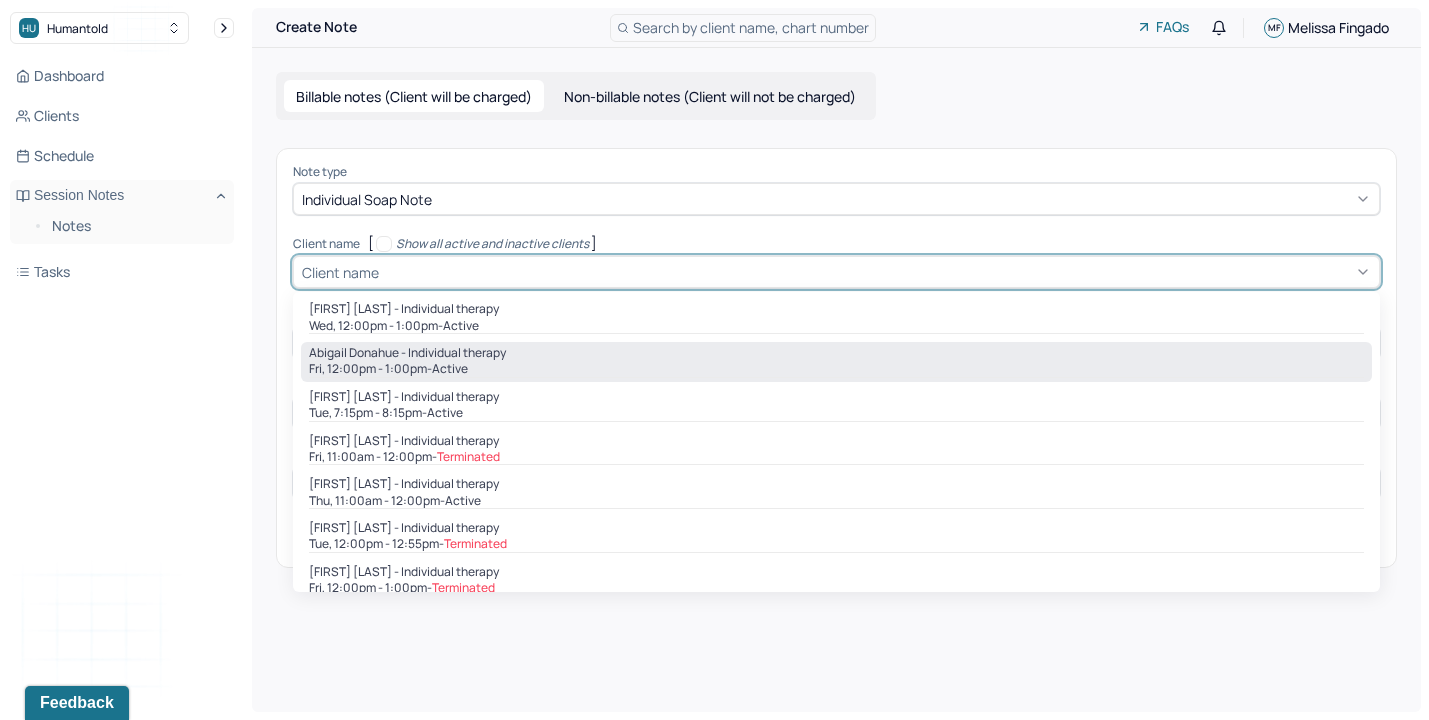 click on "Abigail Donahue - Individual therapy" at bounding box center [407, 353] 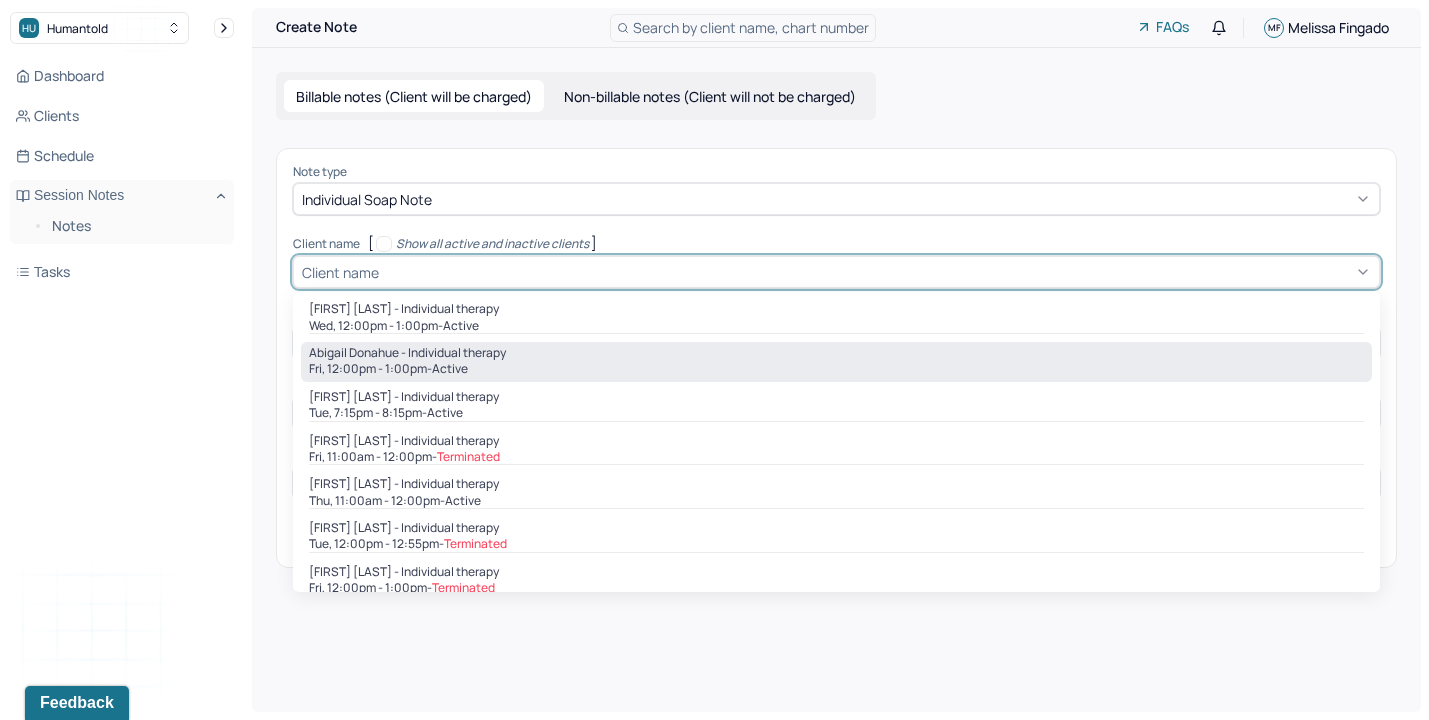 type on "Jul 18, 2025" 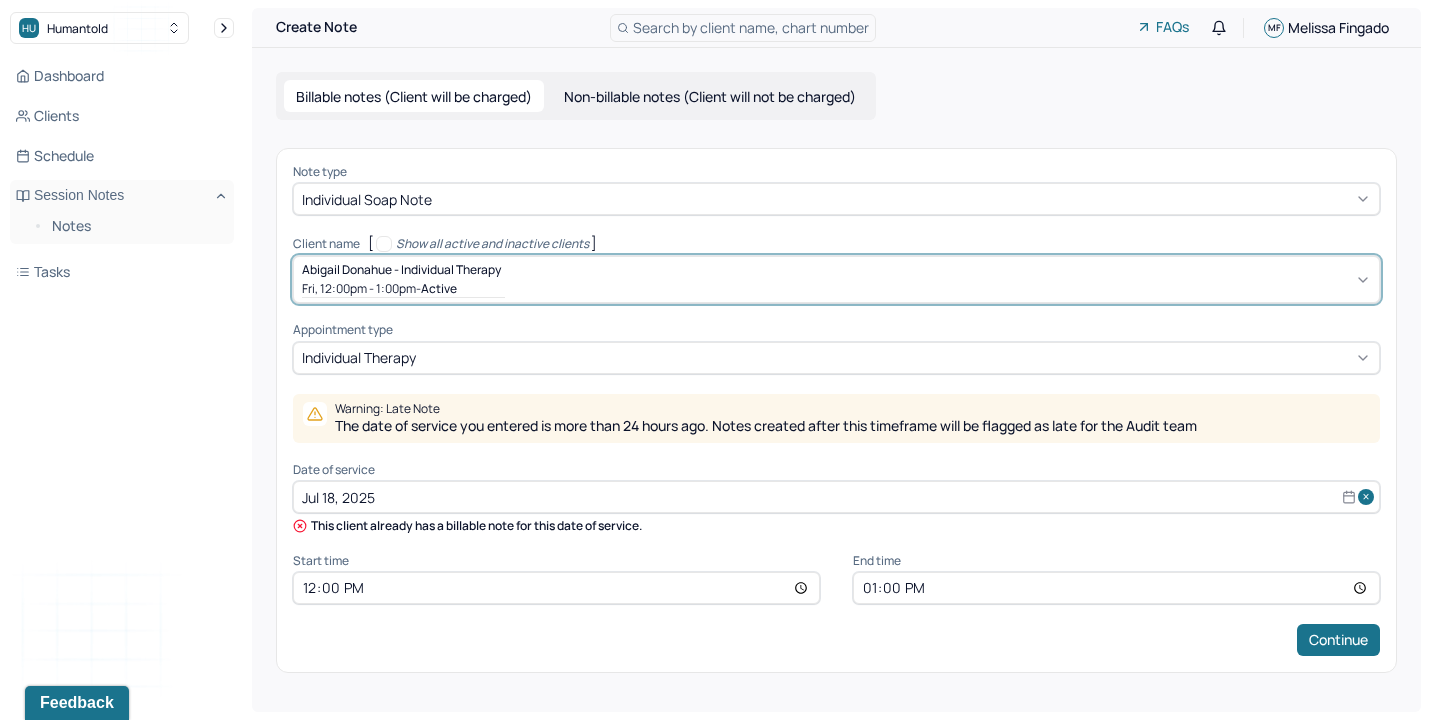 click on "Jul 18, 2025" at bounding box center (836, 497) 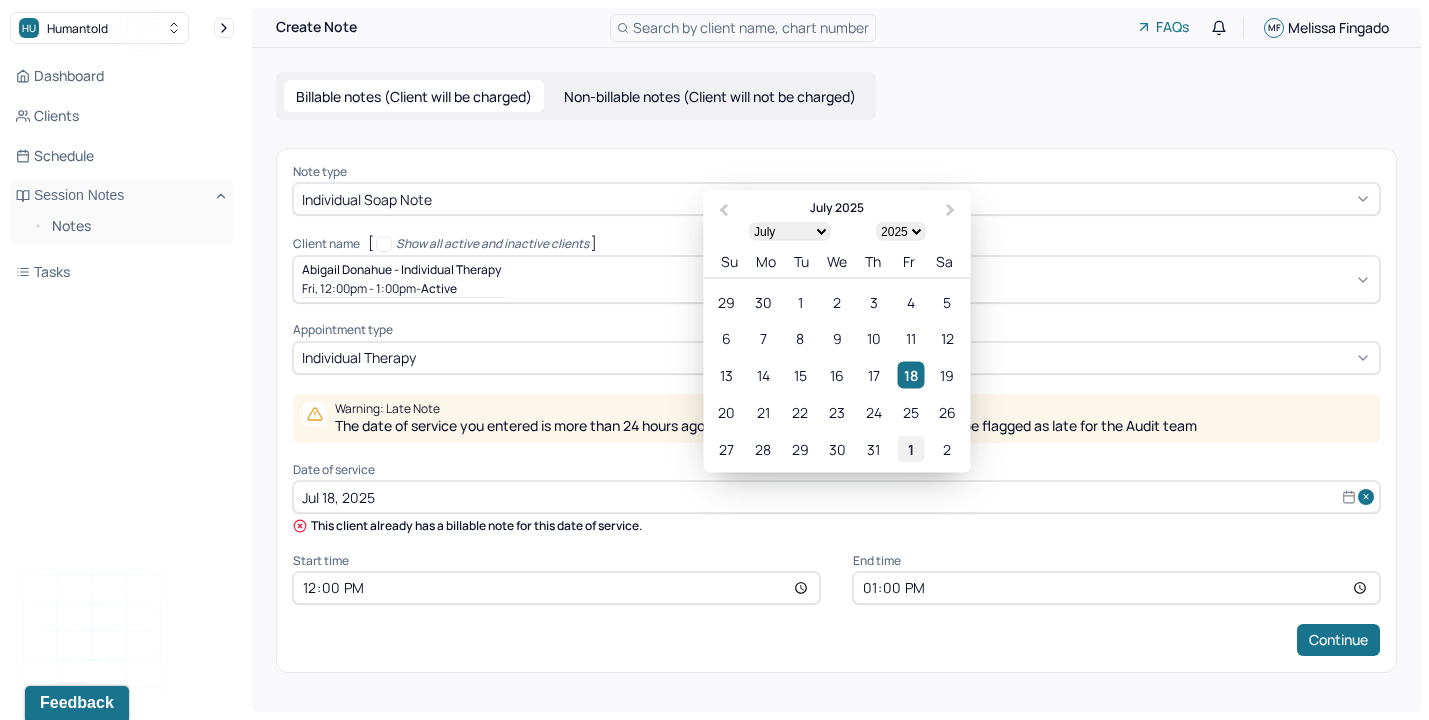 click on "1" at bounding box center (910, 449) 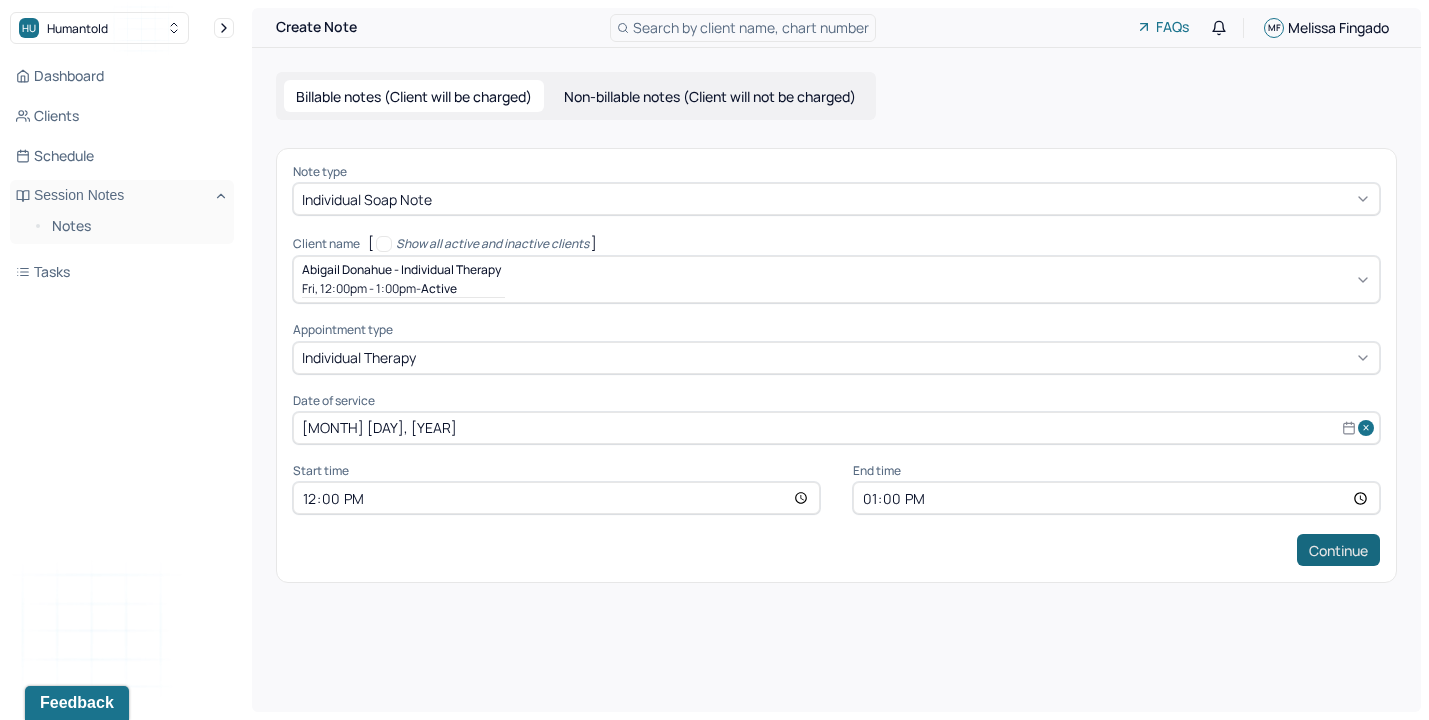 click on "Continue" at bounding box center [1338, 550] 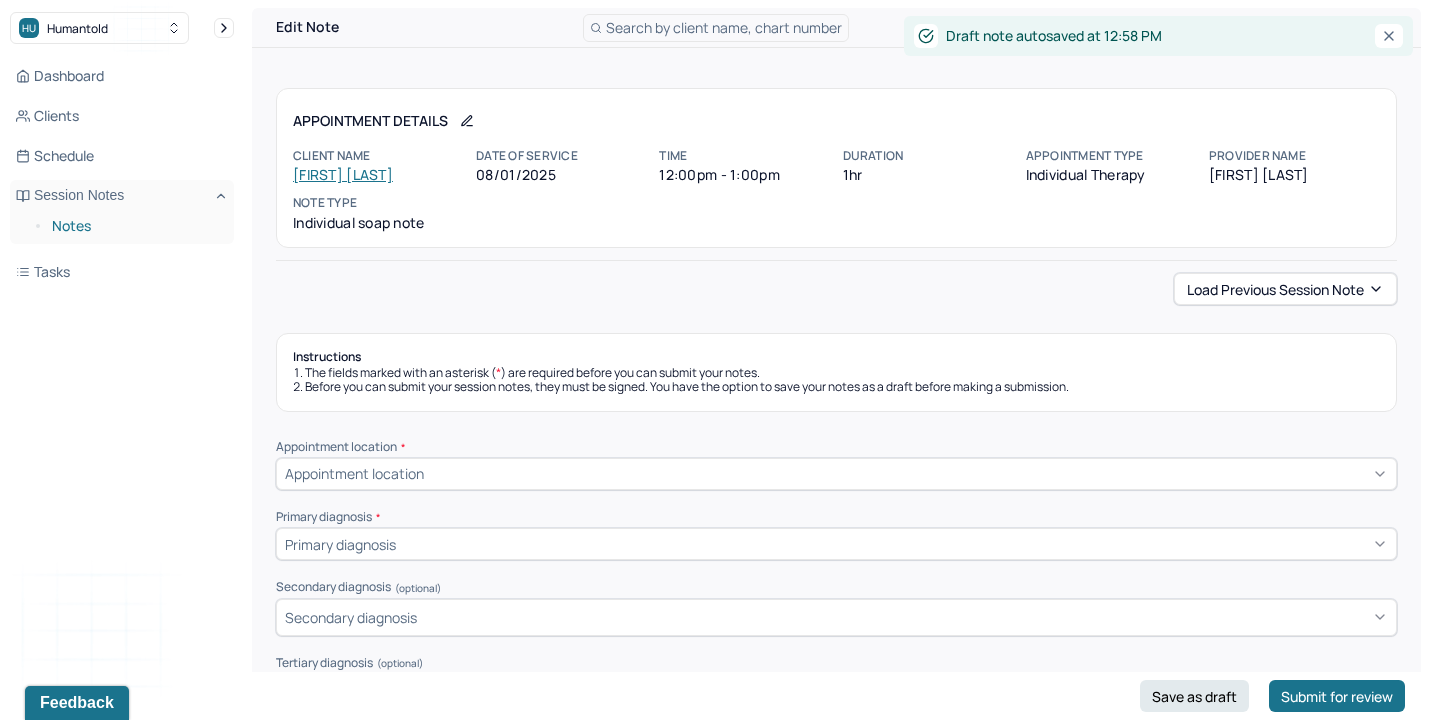click on "Notes" at bounding box center (135, 226) 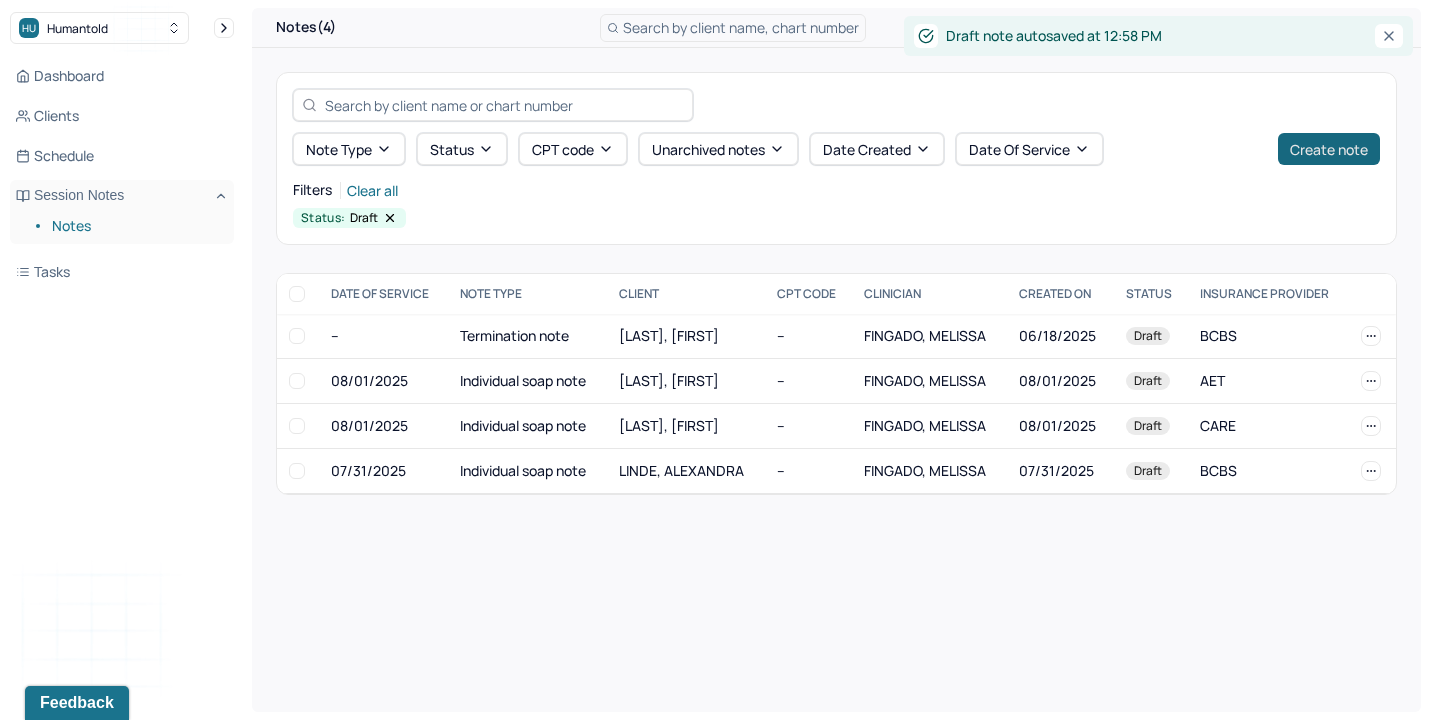 click on "Create note" at bounding box center [1329, 149] 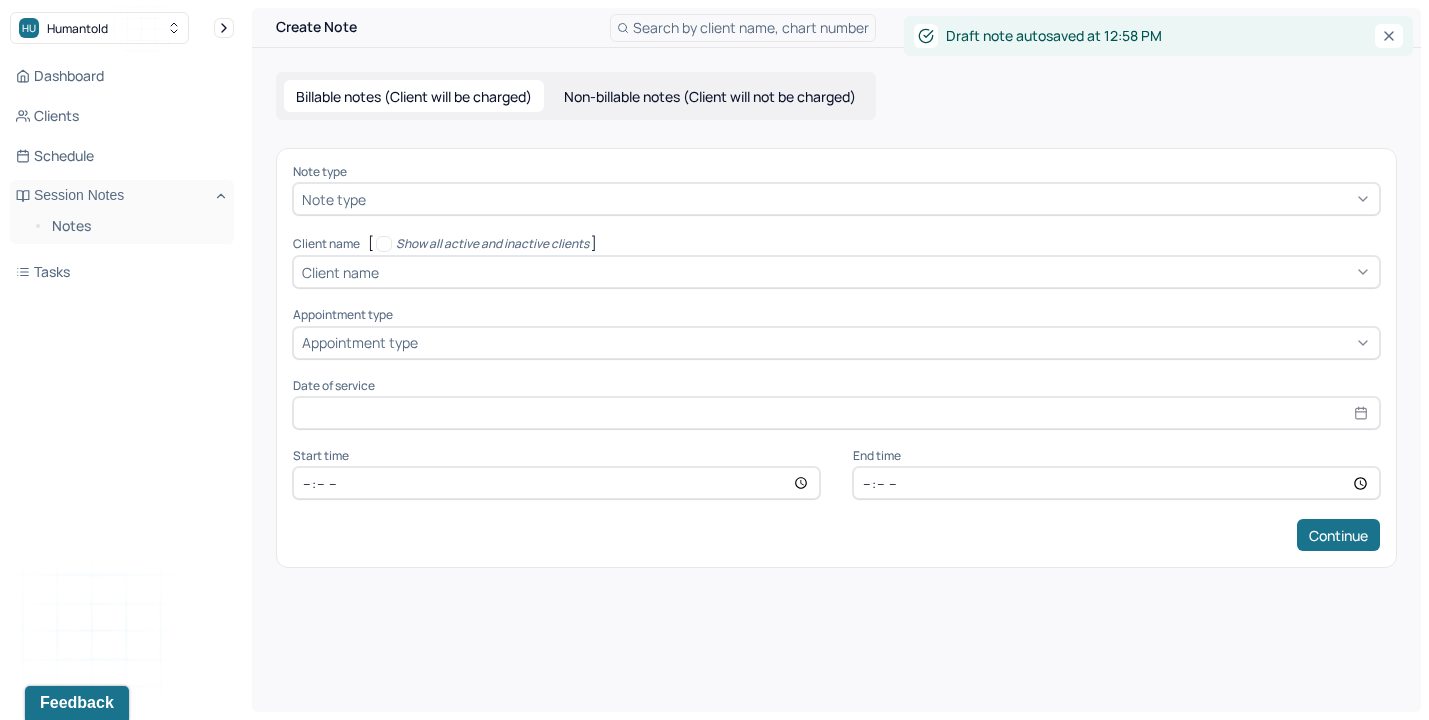 click at bounding box center [870, 199] 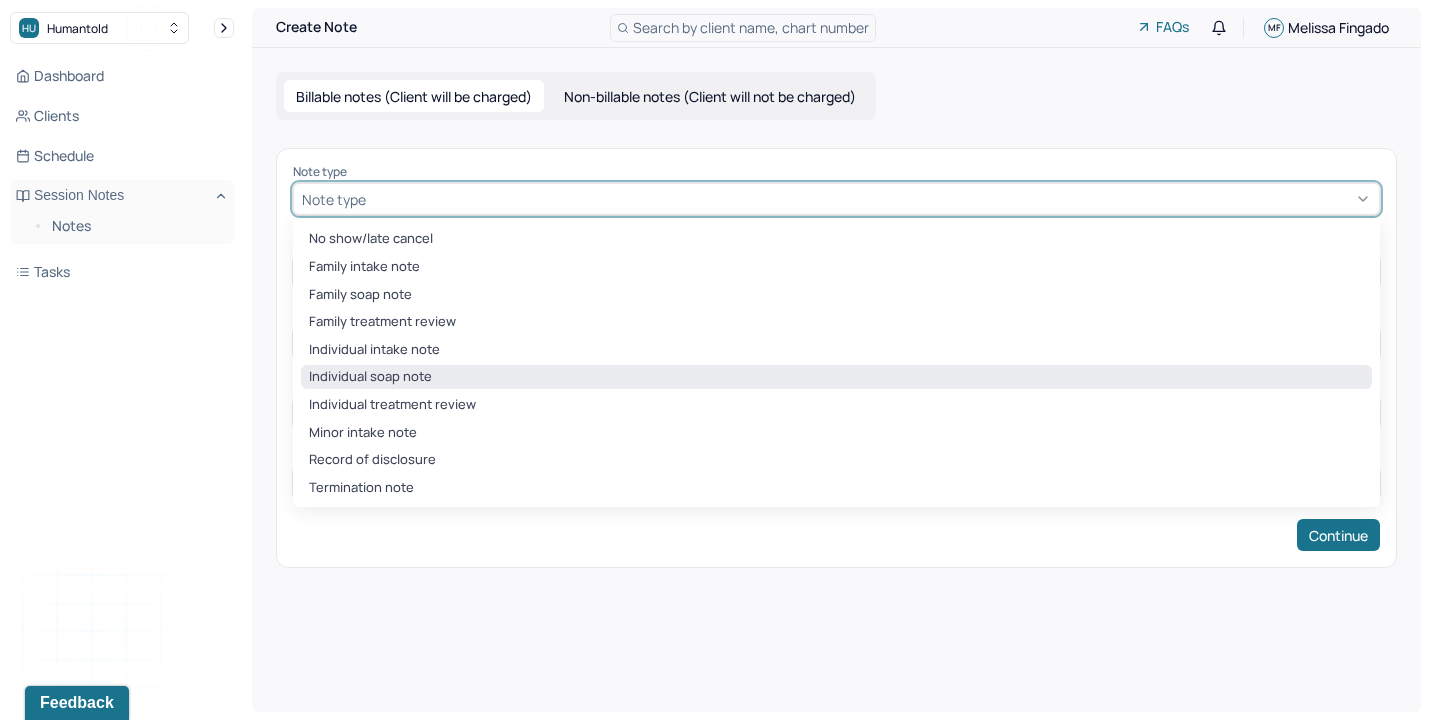 click on "Individual soap note" at bounding box center [836, 377] 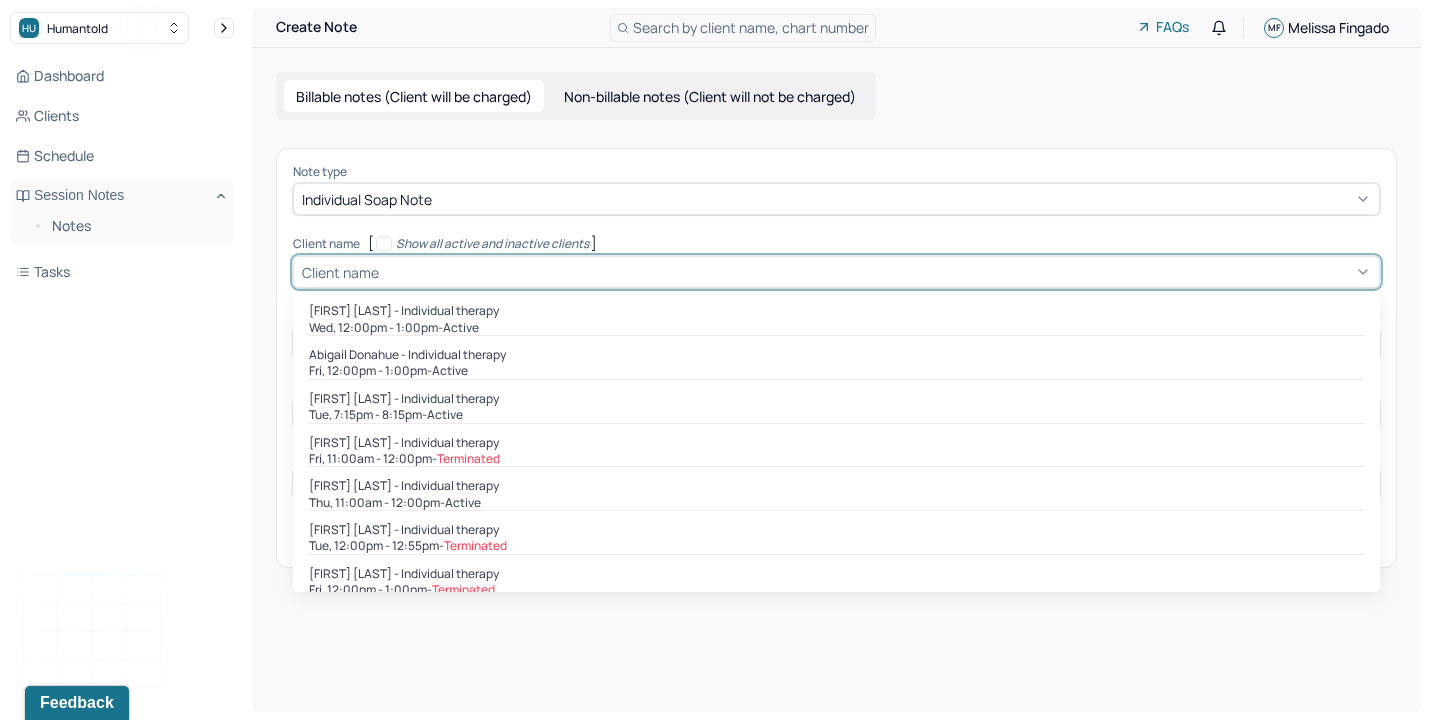 click on "Client name" at bounding box center (340, 272) 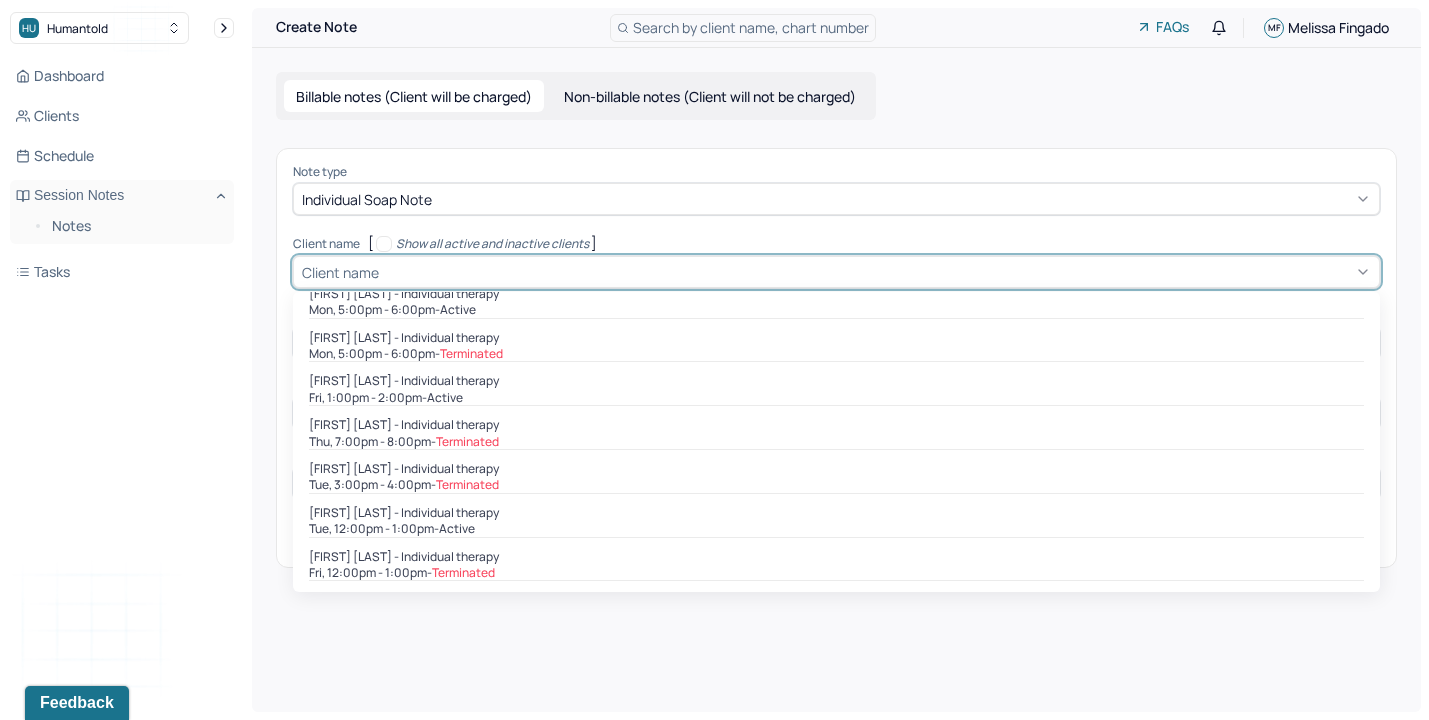 scroll, scrollTop: 896, scrollLeft: 0, axis: vertical 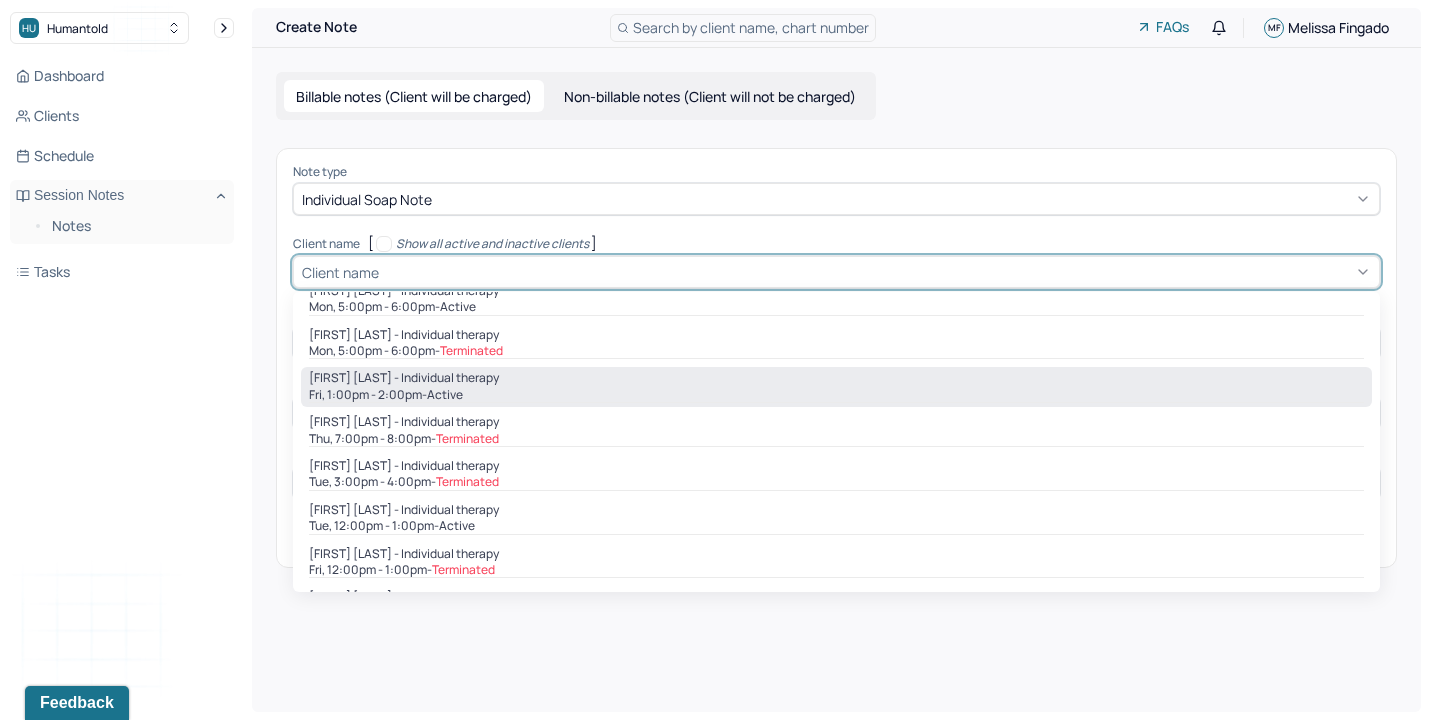 click on "[FIRST] [LAST] - Individual therapy" at bounding box center [836, 378] 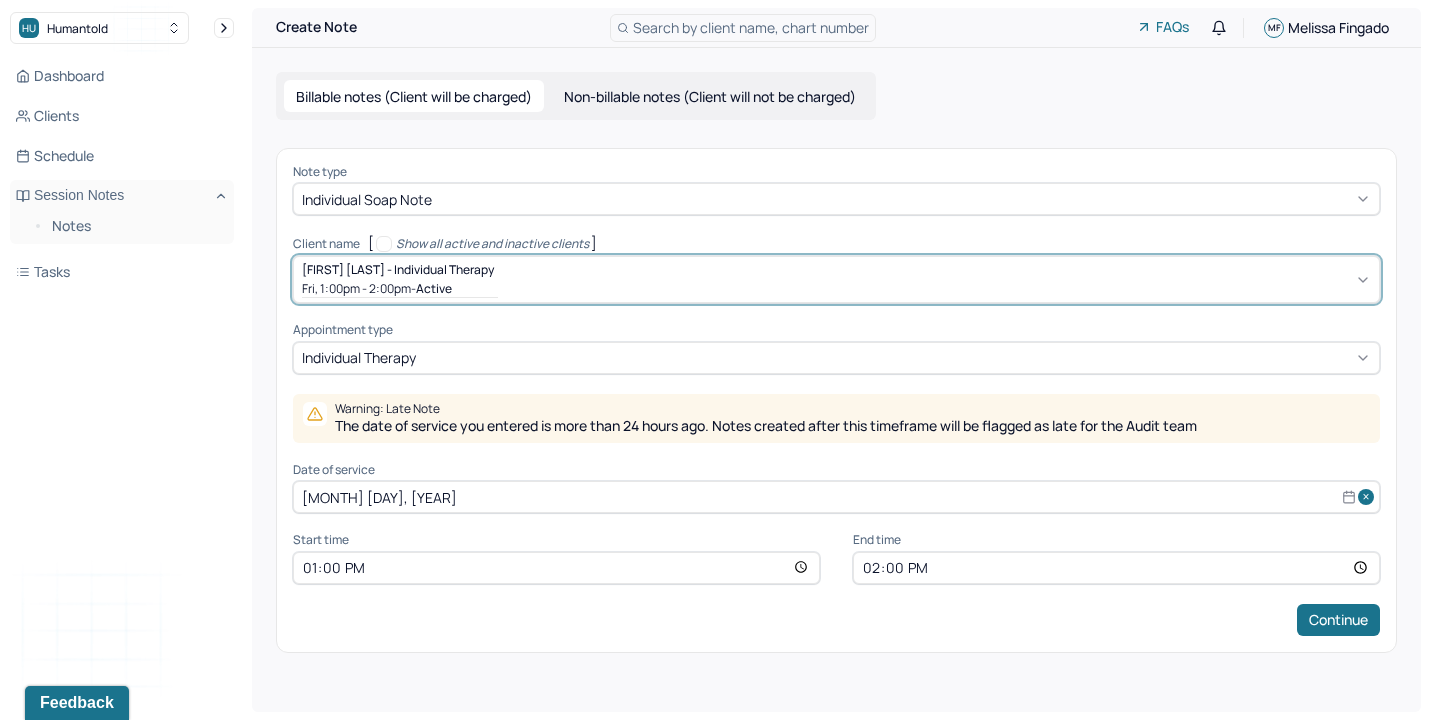 click on "[MONTH] [DAY], [YEAR]" at bounding box center [836, 497] 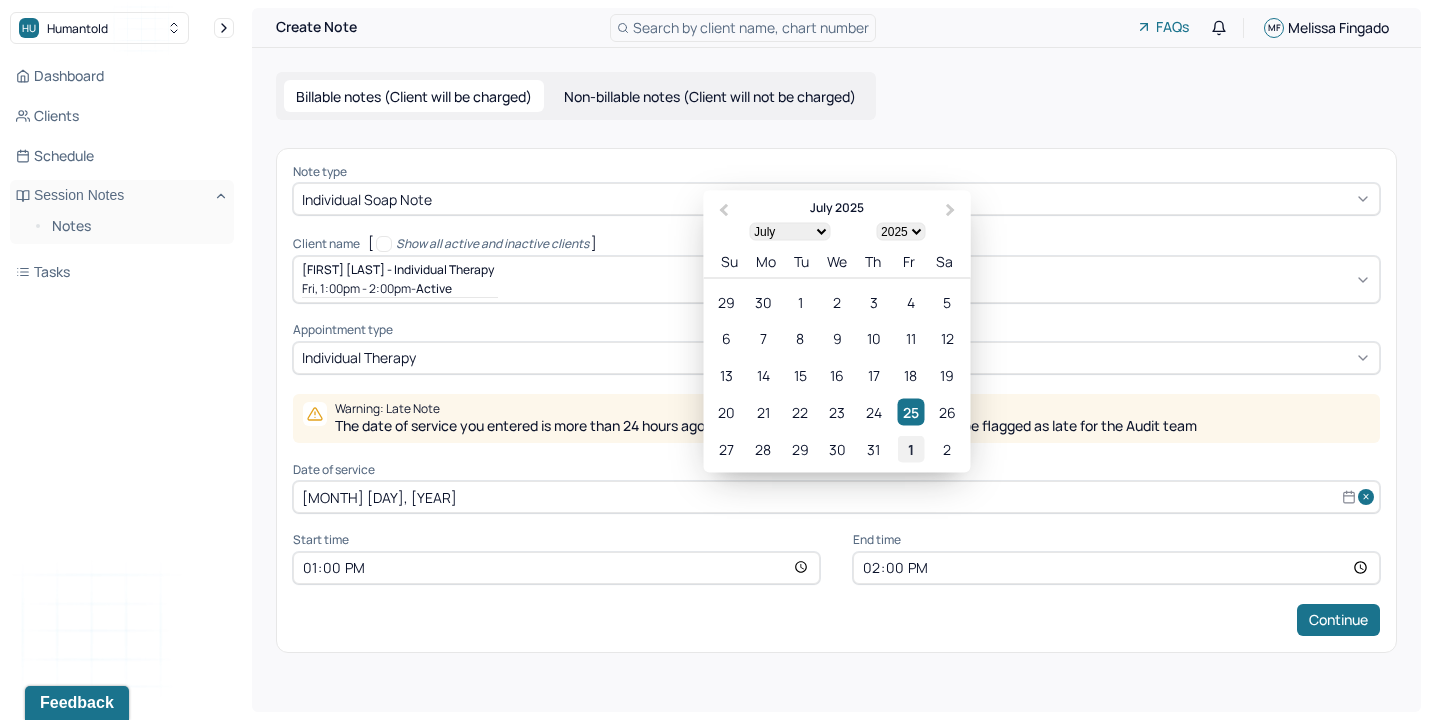 click on "1" at bounding box center (910, 449) 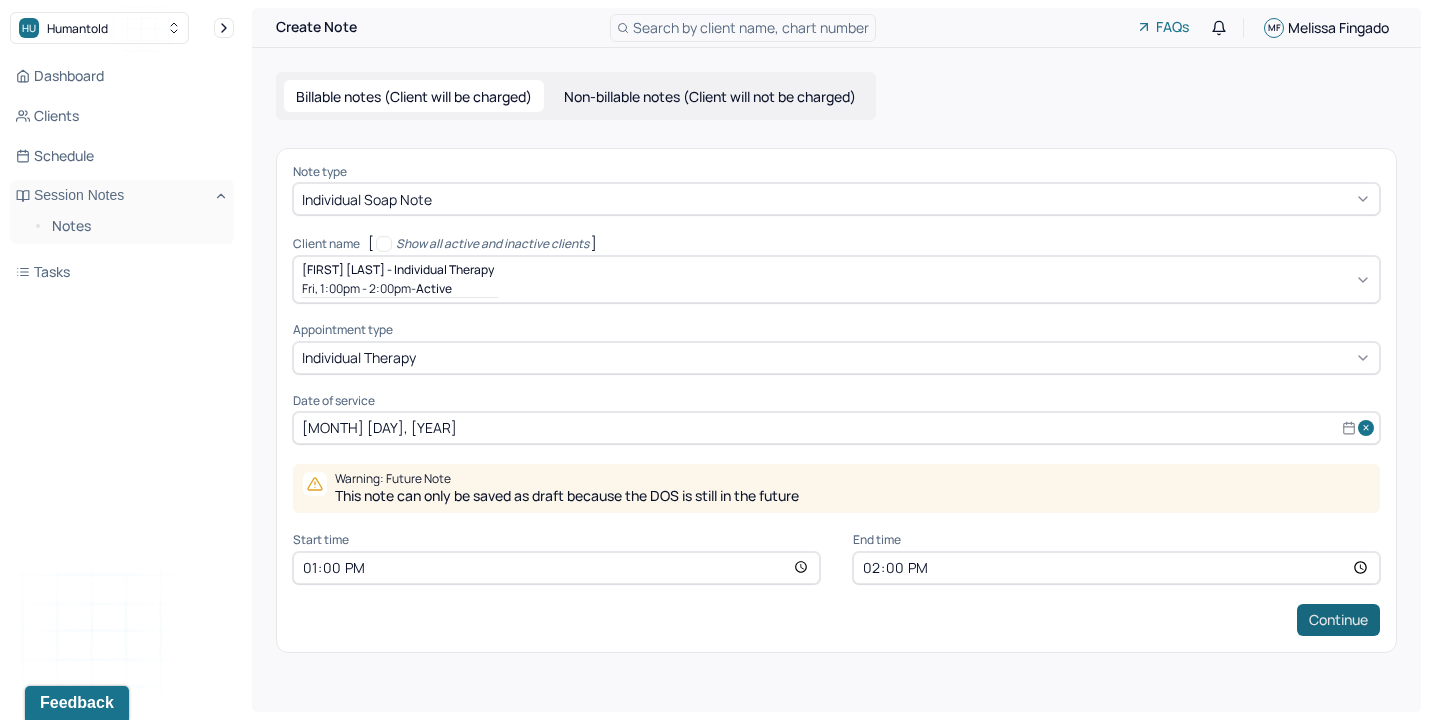 click on "Continue" at bounding box center (1338, 620) 